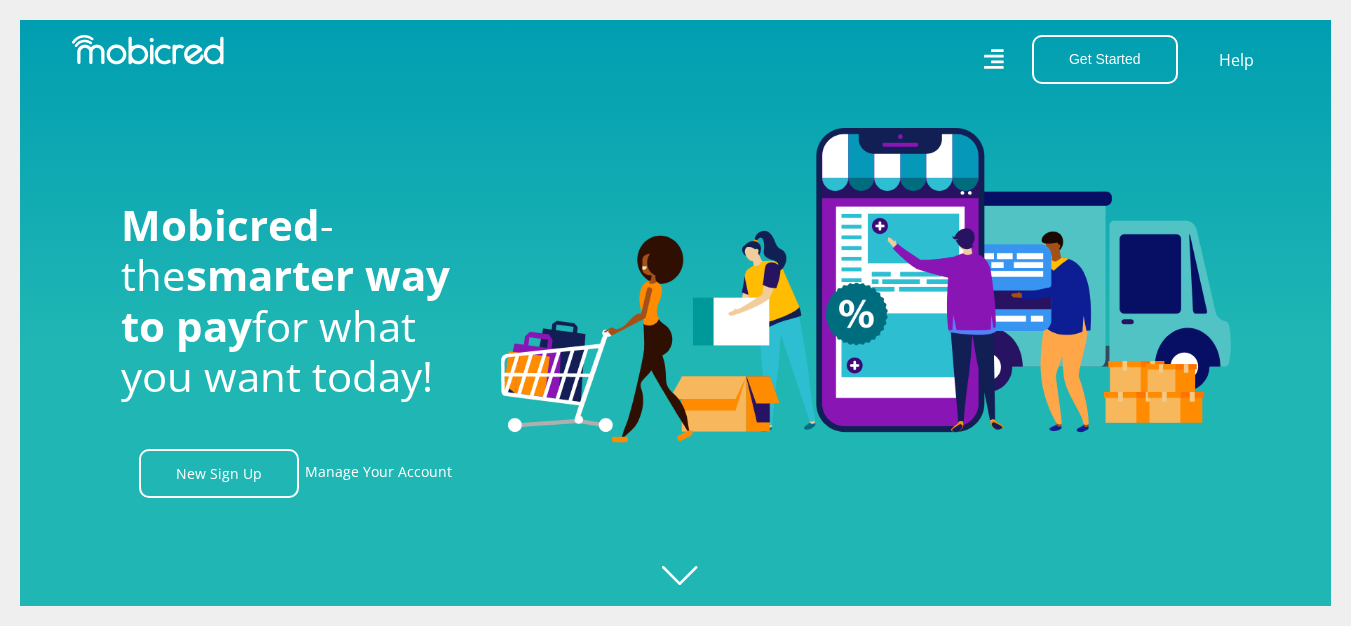 scroll, scrollTop: 0, scrollLeft: 0, axis: both 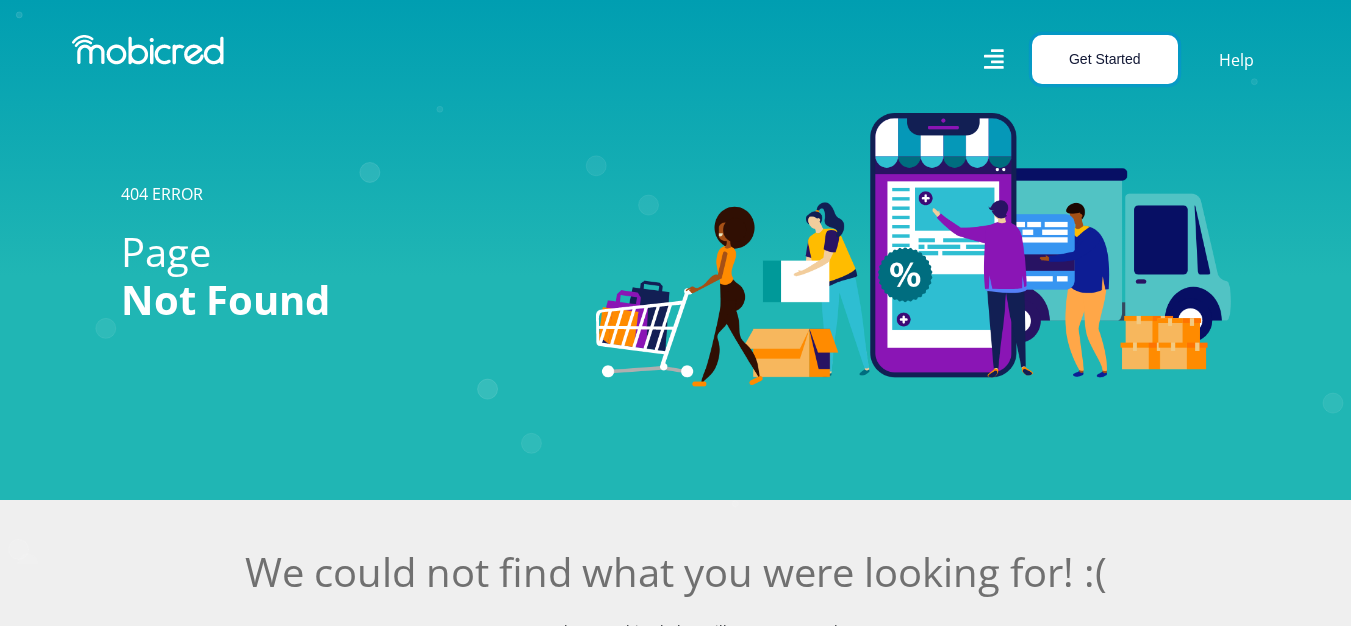 click on "Get Started" at bounding box center (1105, 59) 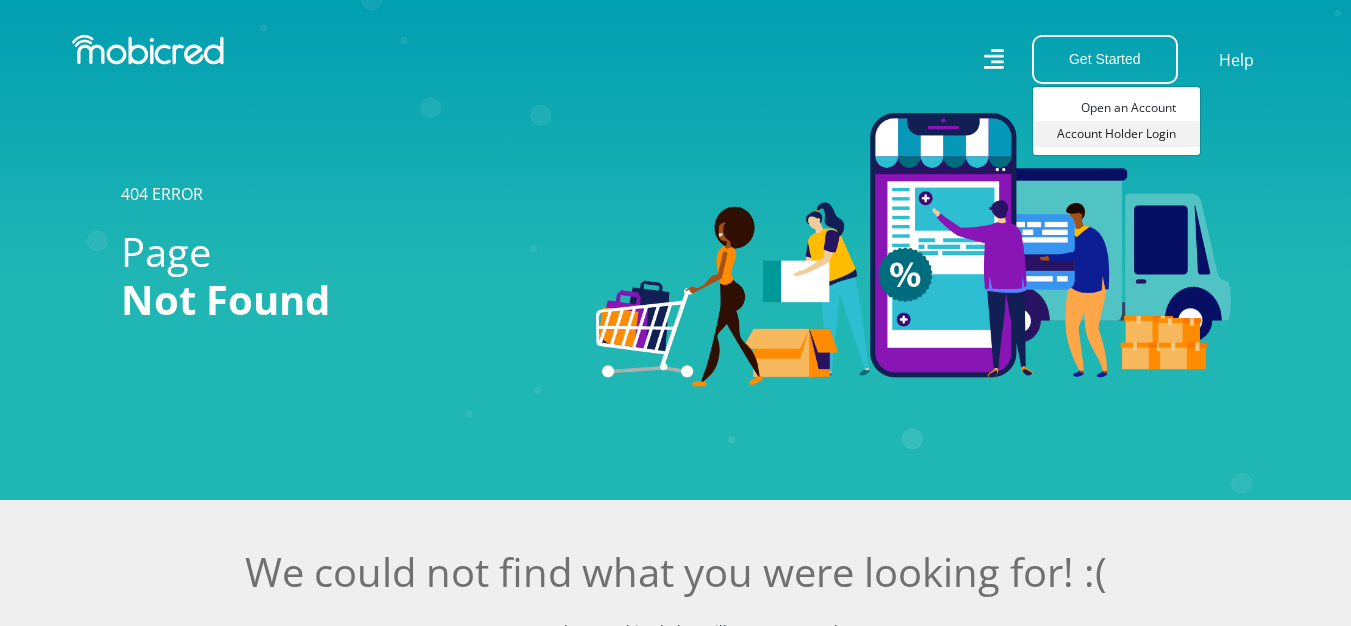 click on "Account Holder Login" at bounding box center [1116, 134] 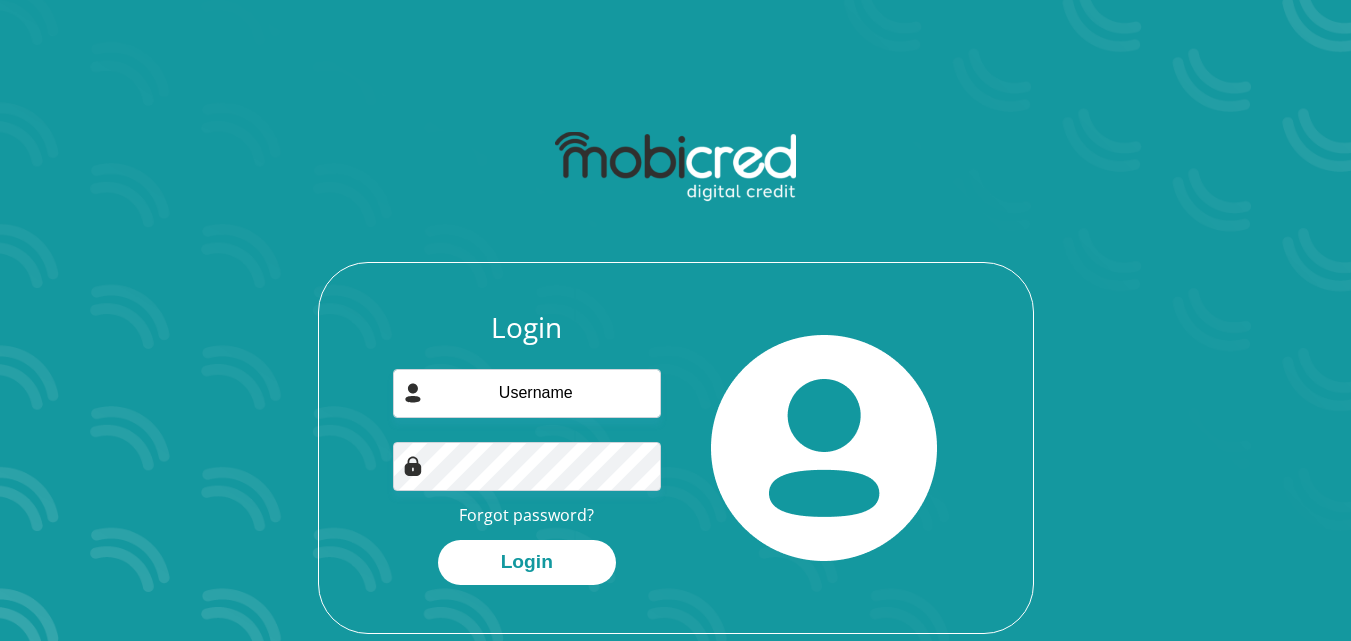 scroll, scrollTop: 0, scrollLeft: 0, axis: both 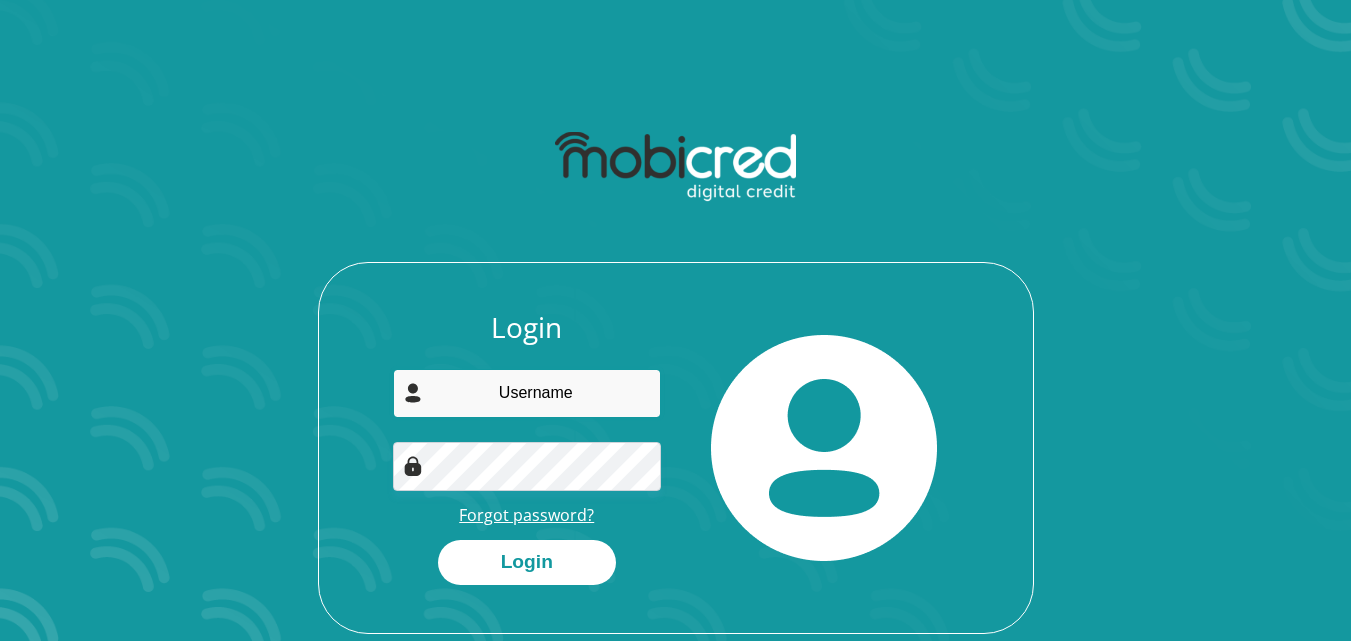 type on "[EMAIL]" 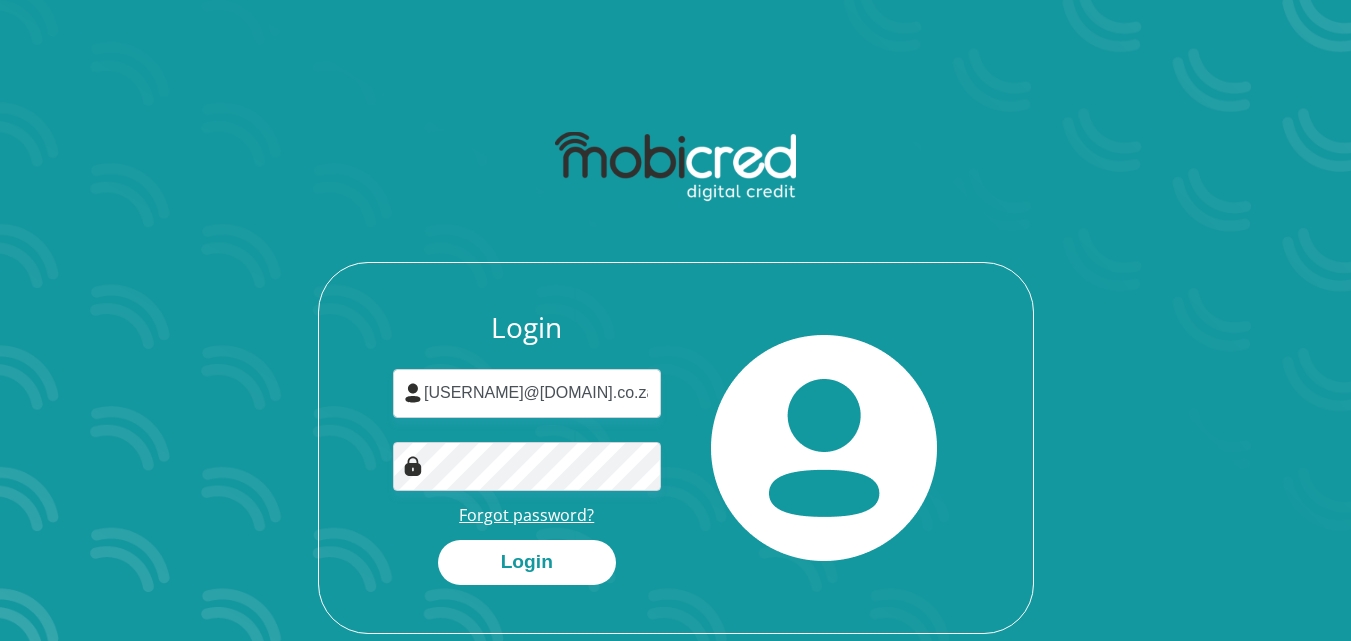 click on "Forgot password?" at bounding box center (526, 515) 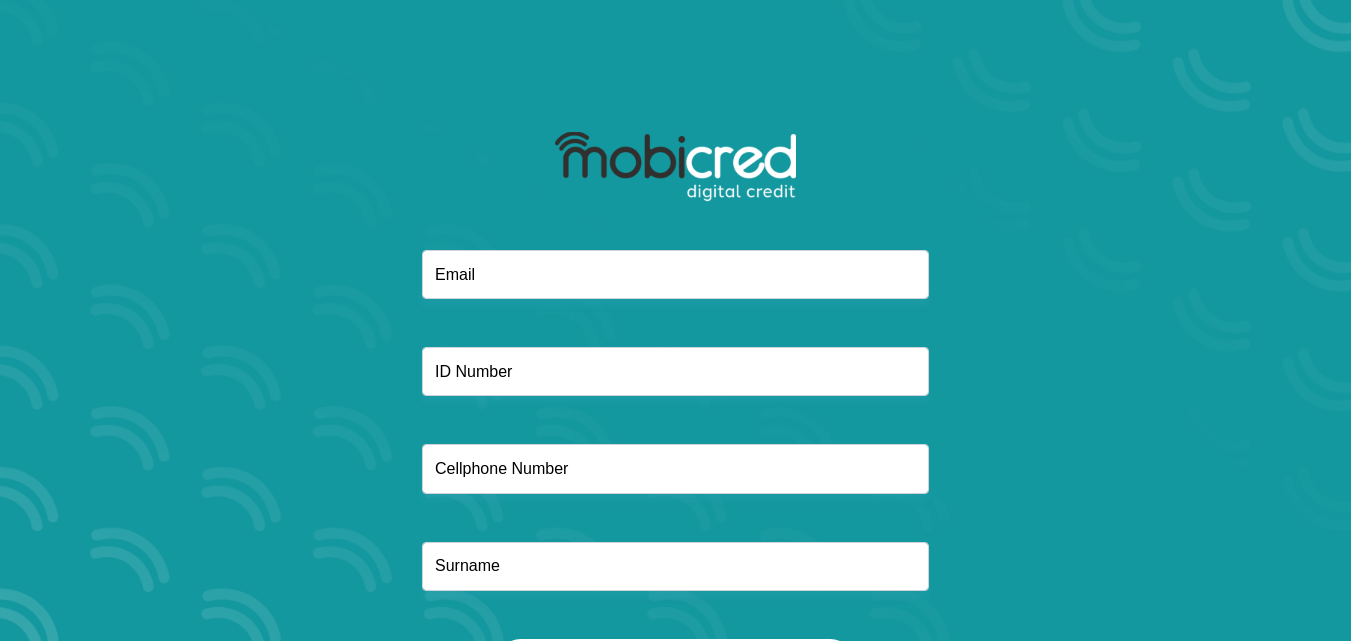 scroll, scrollTop: 0, scrollLeft: 0, axis: both 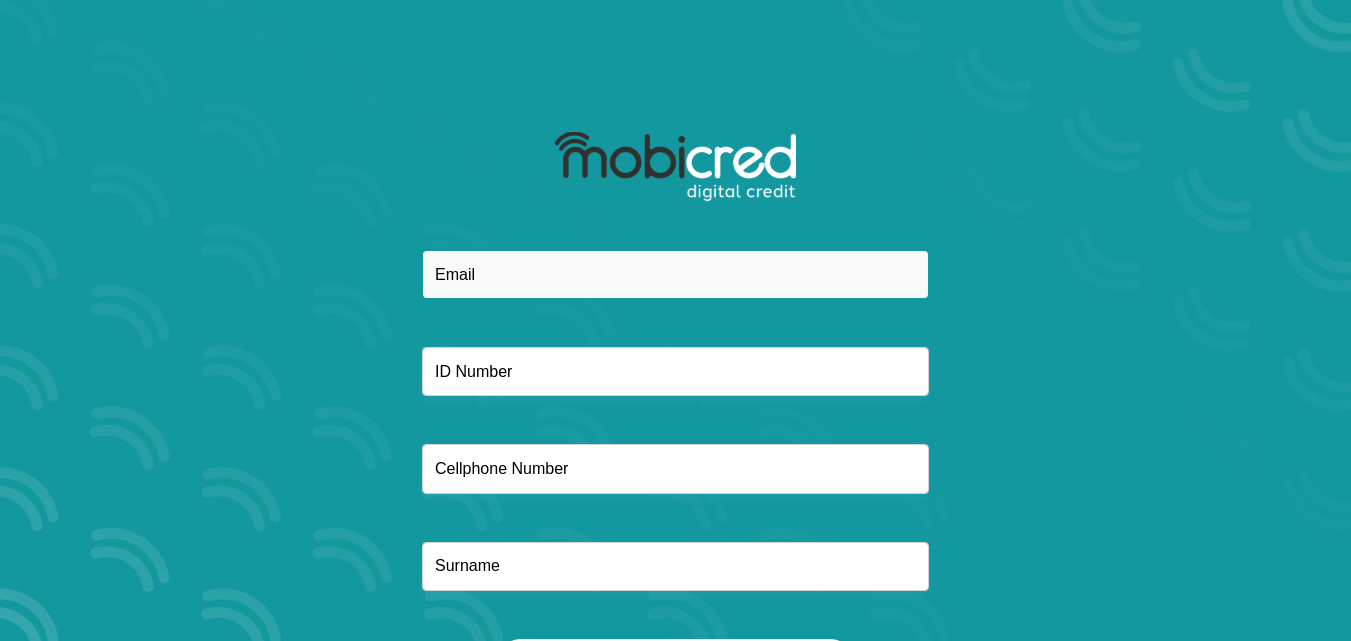 click at bounding box center (675, 274) 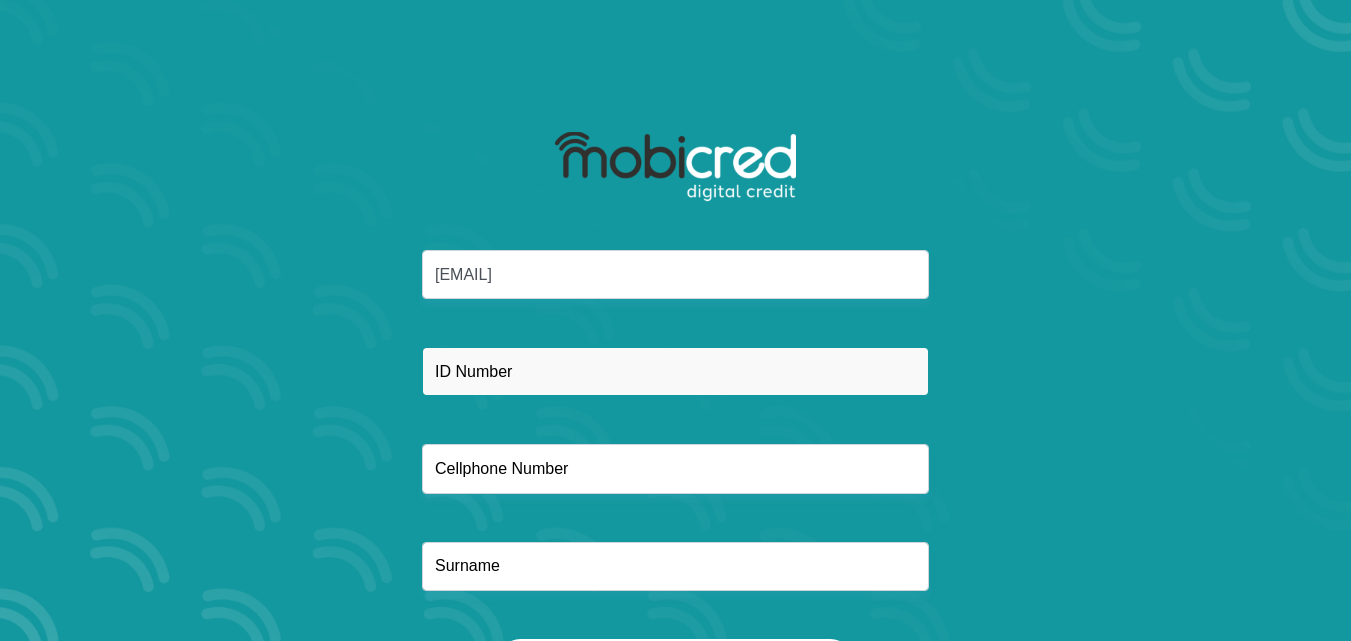 click at bounding box center (675, 371) 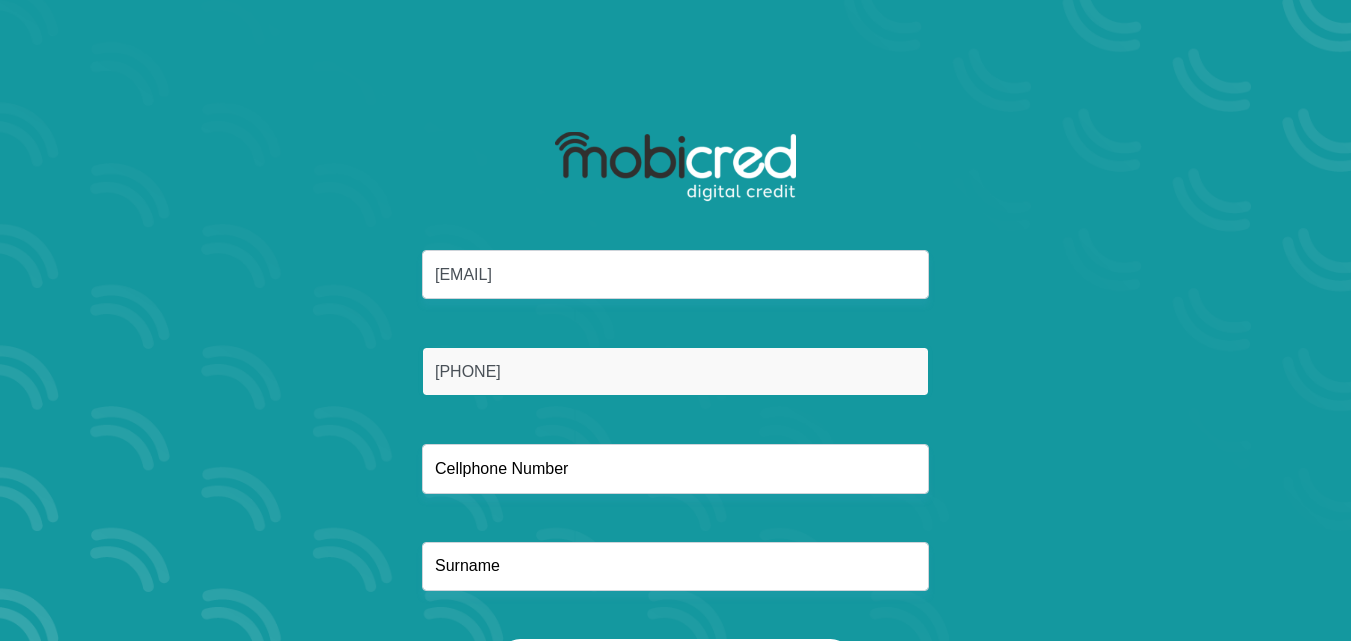 type on "8409285417080" 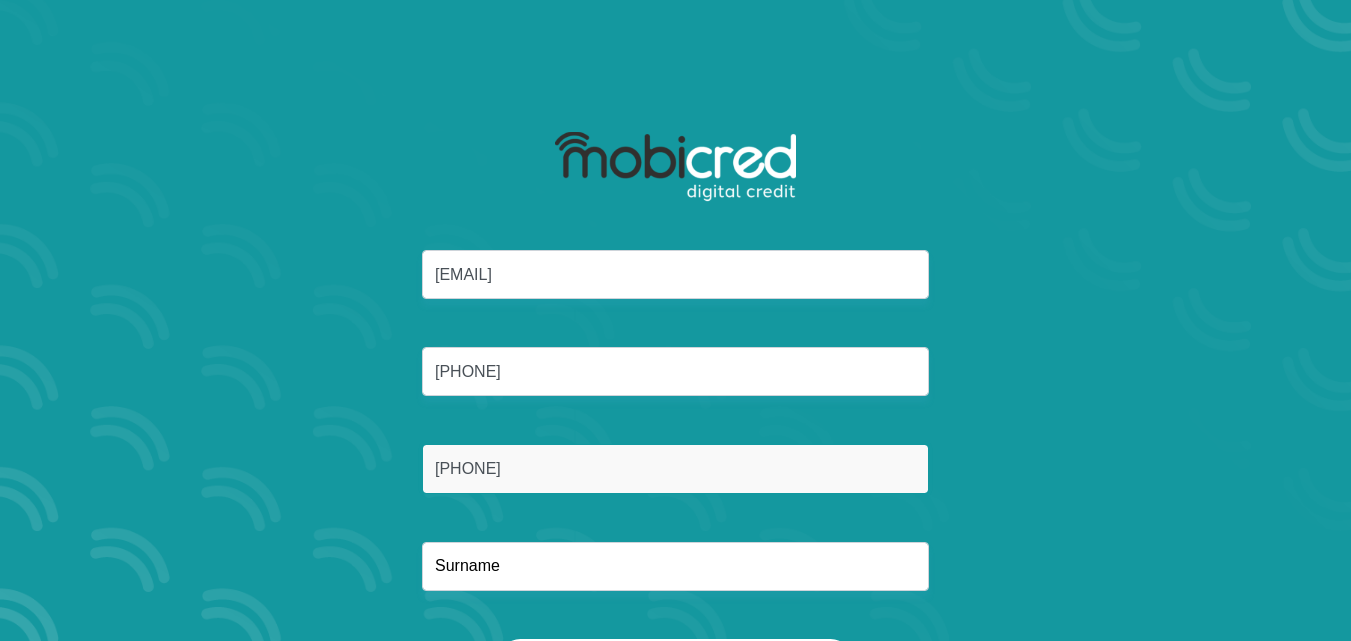 type on "0728687306" 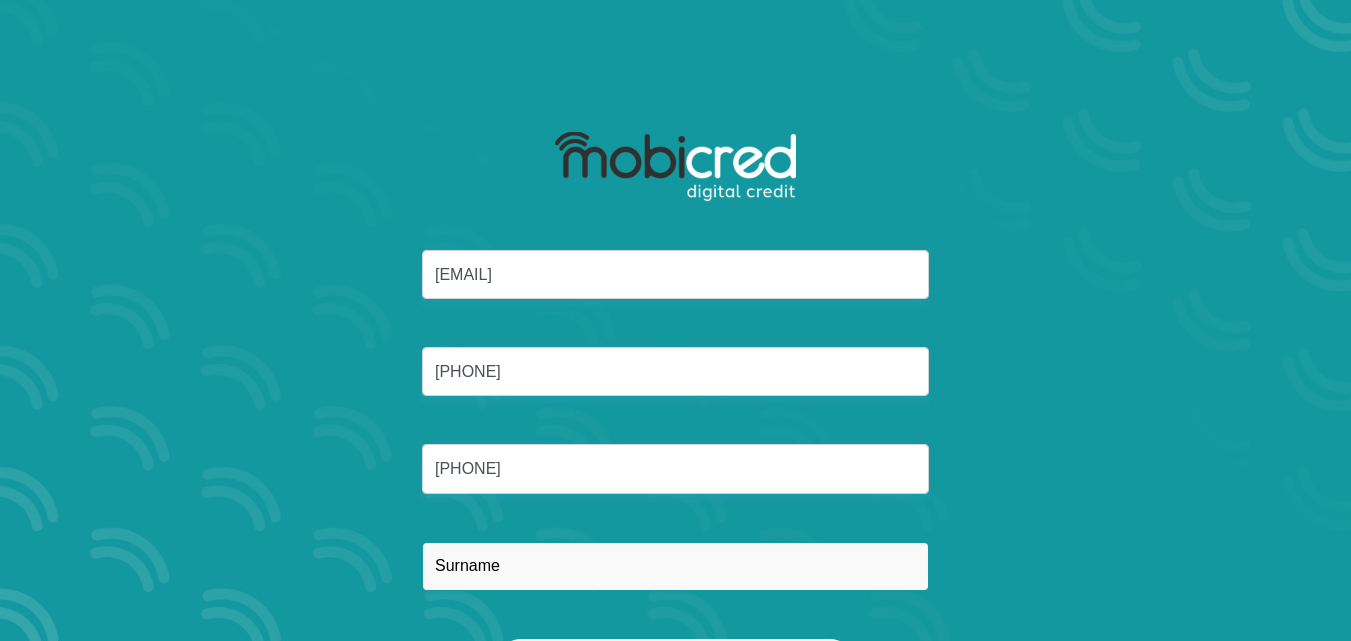 click at bounding box center [675, 566] 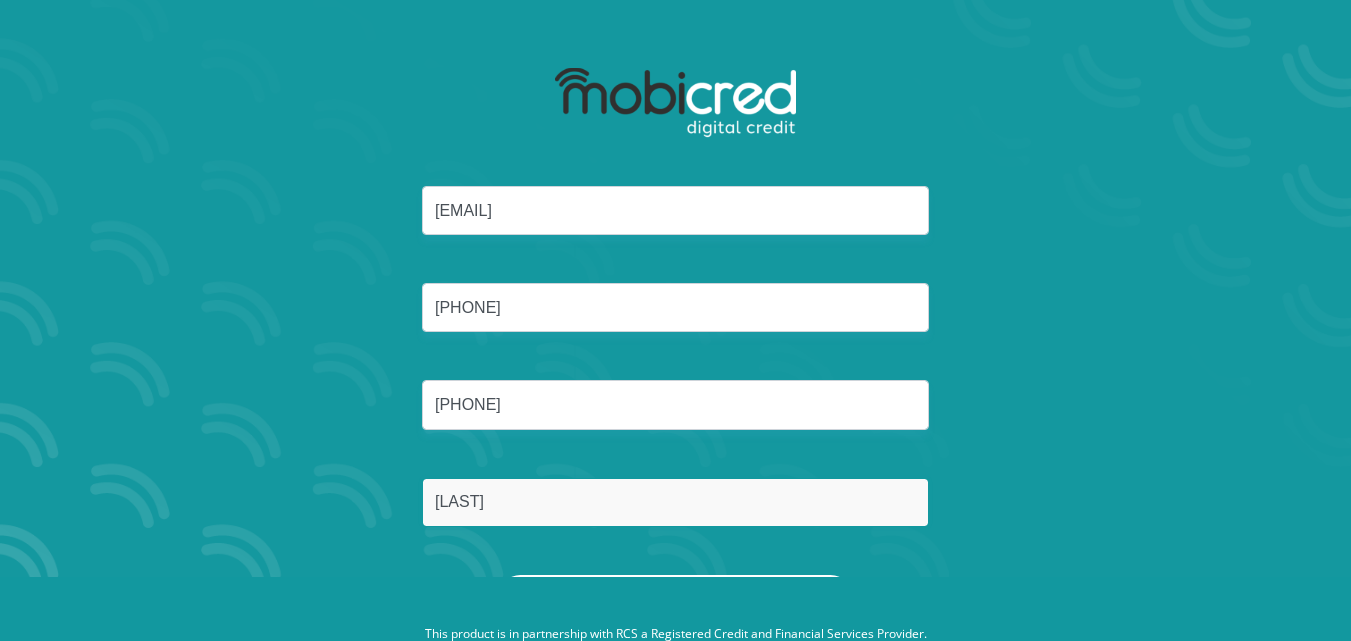scroll, scrollTop: 114, scrollLeft: 0, axis: vertical 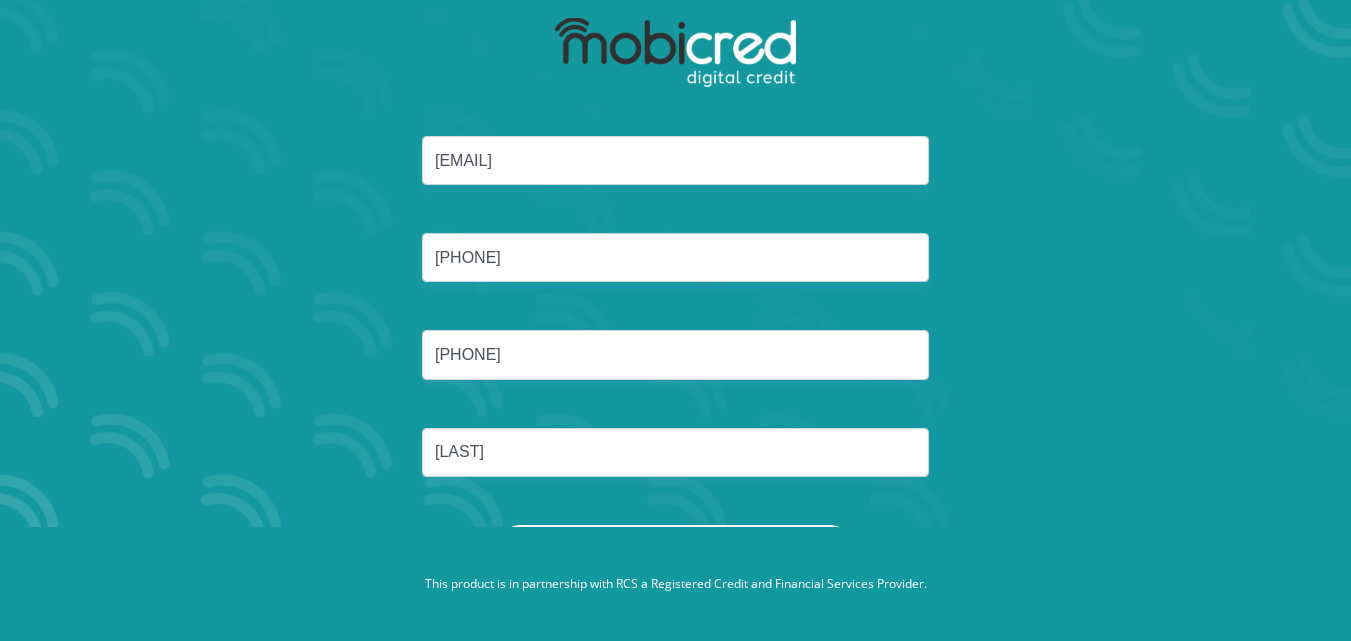 click on "calvin@nivlac.co.za
8409285417080
0728687306
Ndlovu" at bounding box center (676, 330) 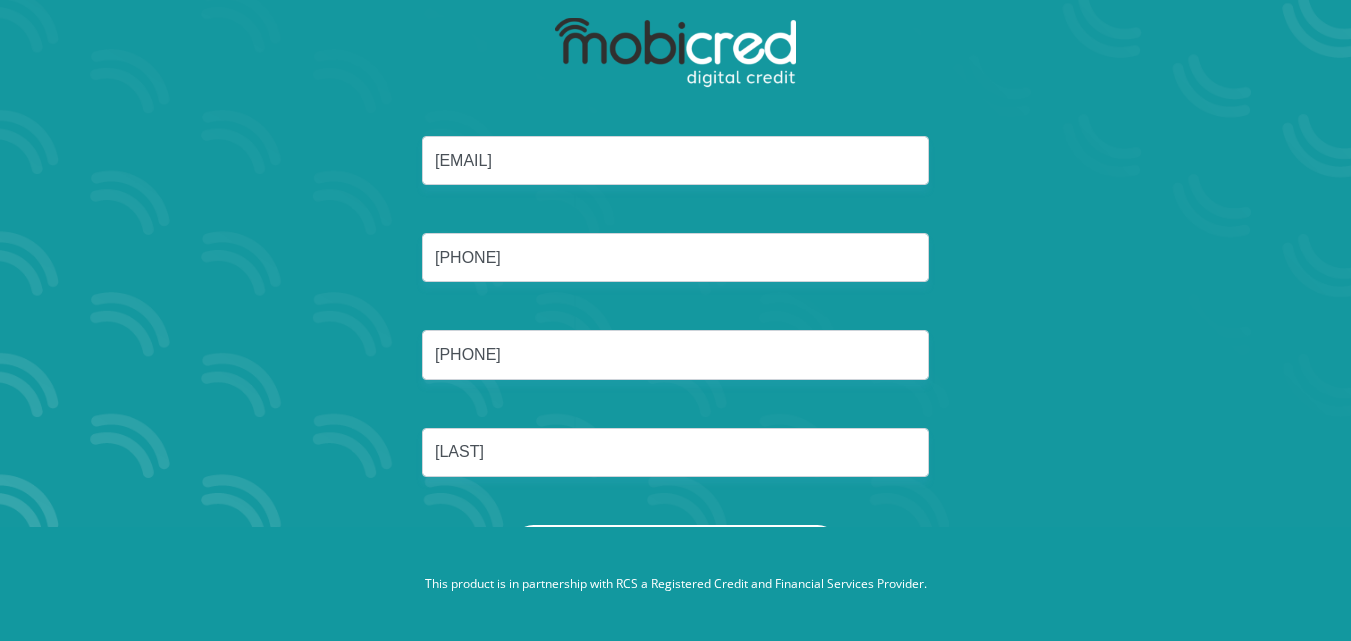 scroll, scrollTop: 0, scrollLeft: 0, axis: both 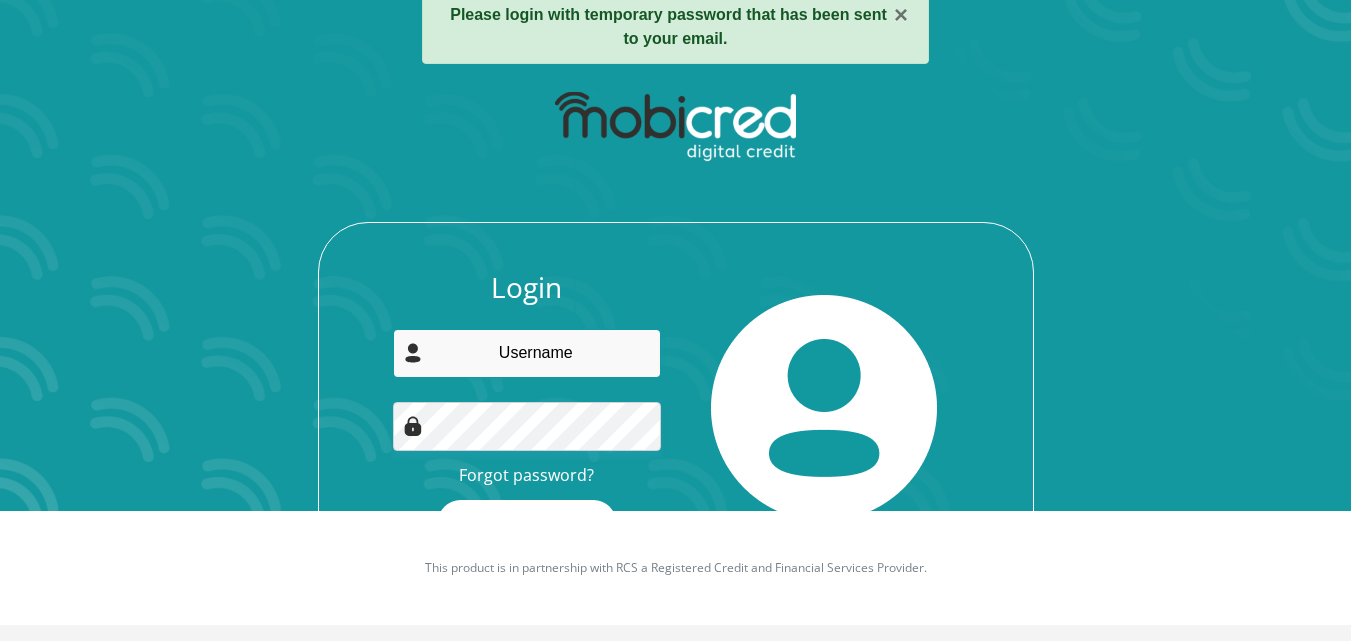 type on "[USERNAME]@[EXAMPLE.COM]" 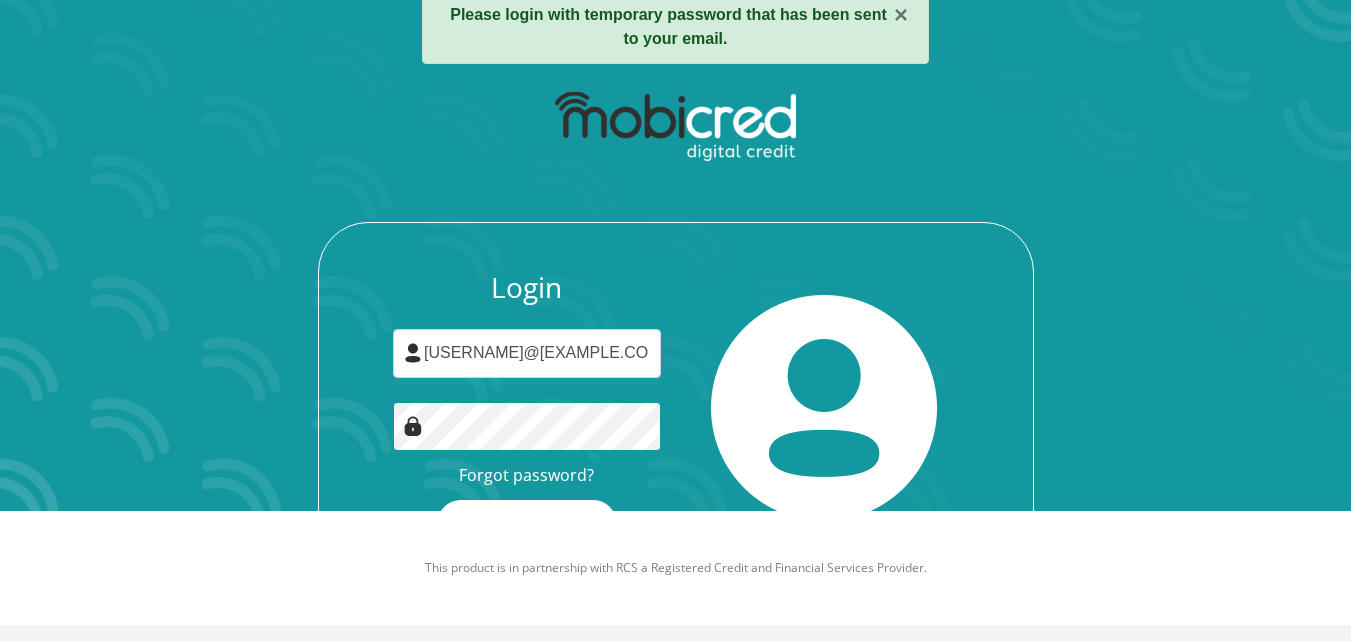 click on "Login" at bounding box center (527, 522) 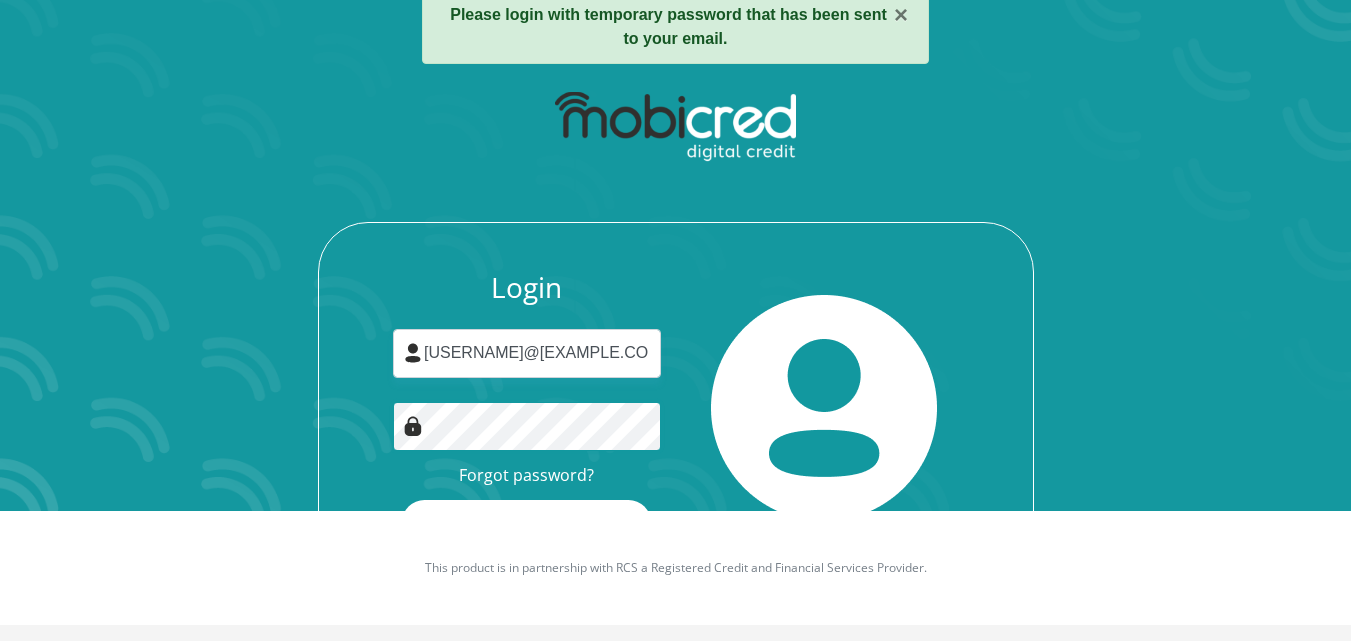 scroll, scrollTop: 0, scrollLeft: 0, axis: both 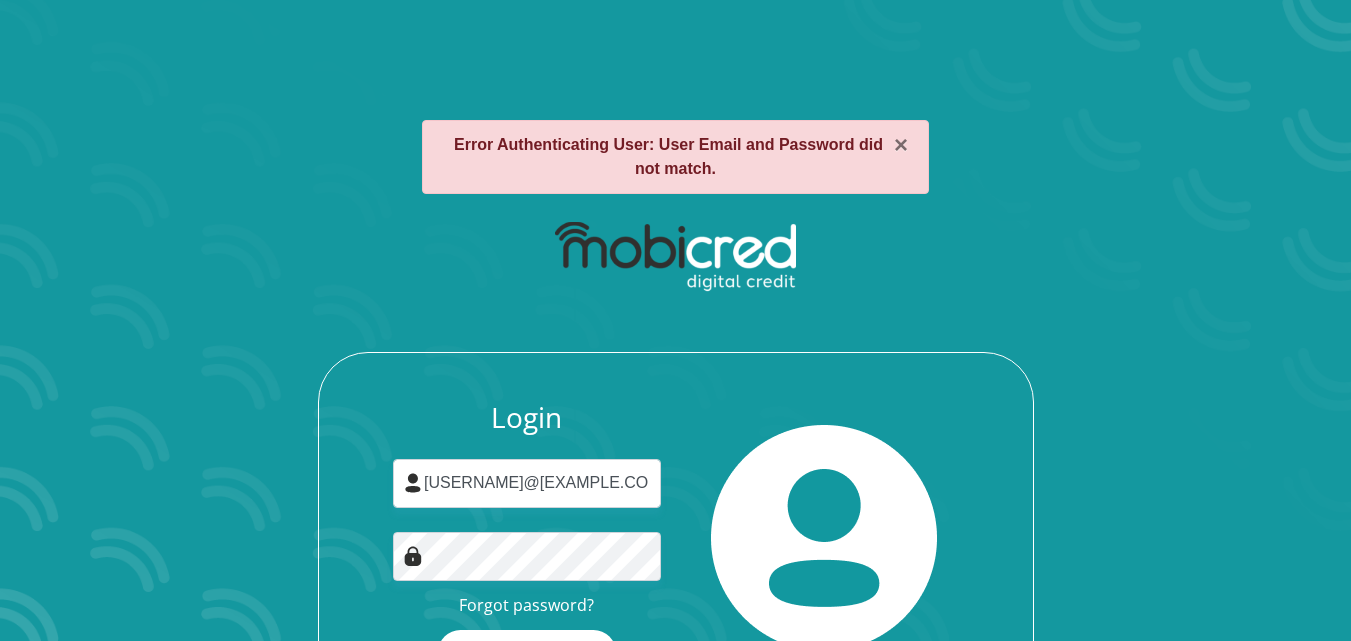 click on "Login
calvin@nivlac.co.za
Forgot password?
Login" at bounding box center [676, 467] 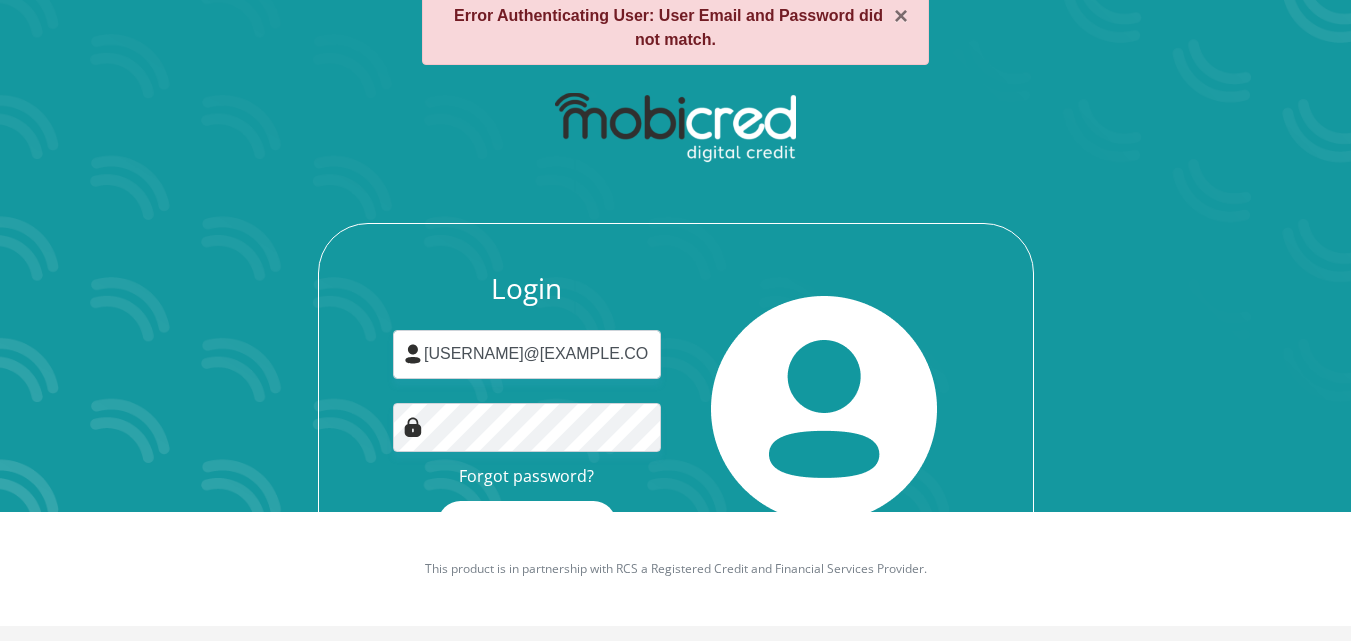 scroll, scrollTop: 130, scrollLeft: 0, axis: vertical 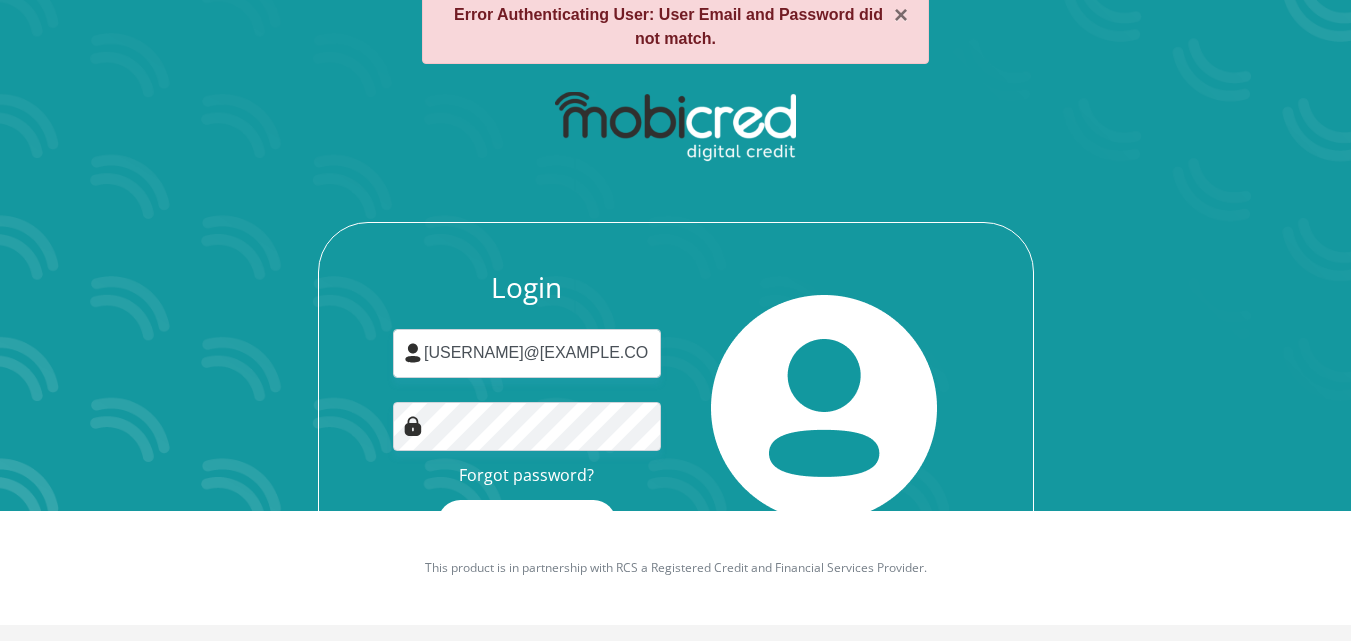 click at bounding box center [413, 426] 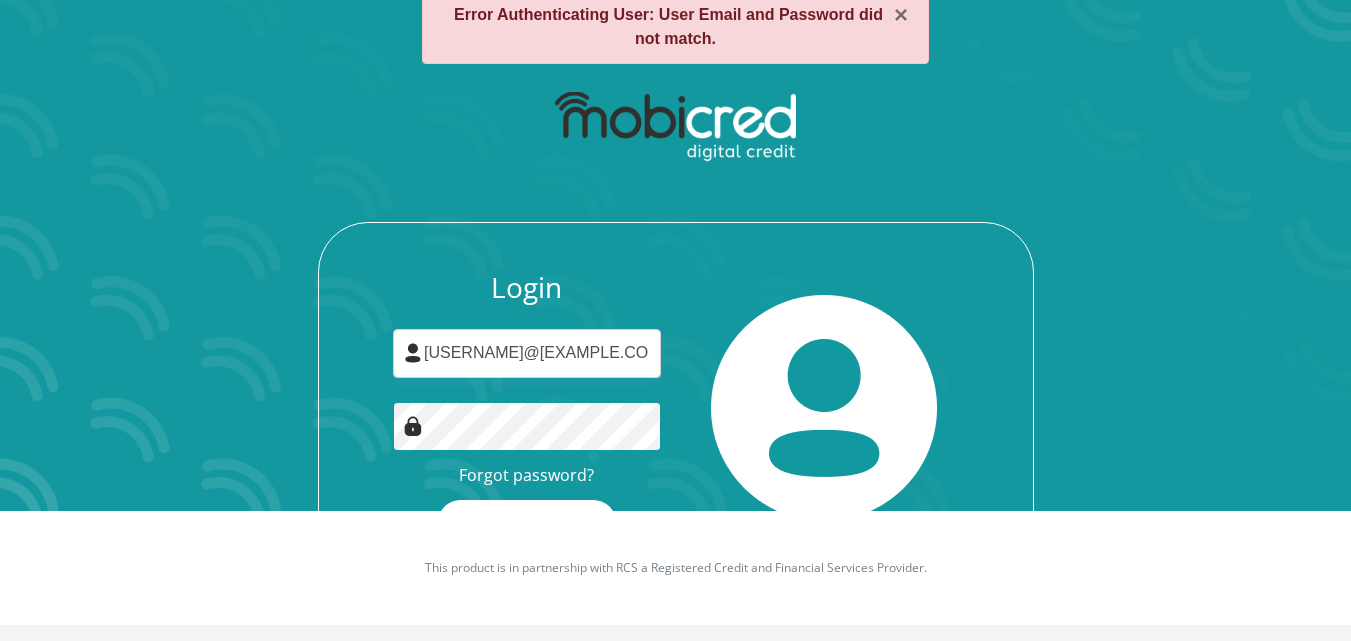 click on "Login
calvin@nivlac.co.za
Forgot password?
Login" at bounding box center (676, 432) 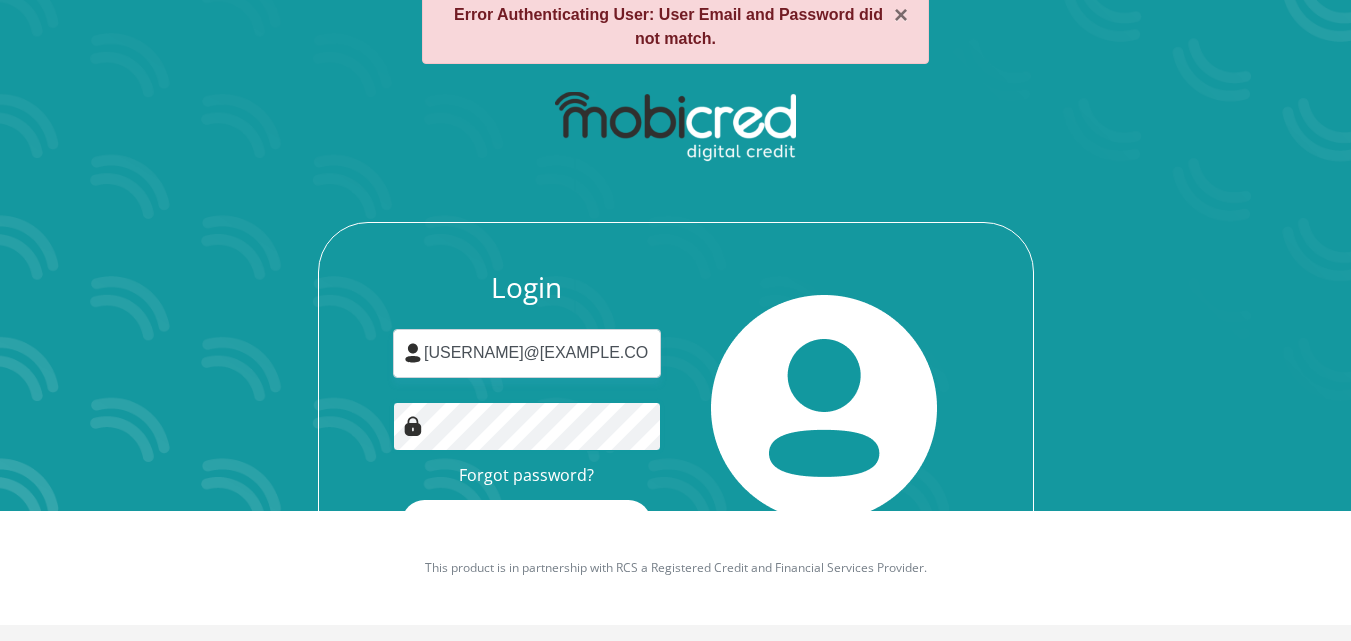 scroll, scrollTop: 0, scrollLeft: 0, axis: both 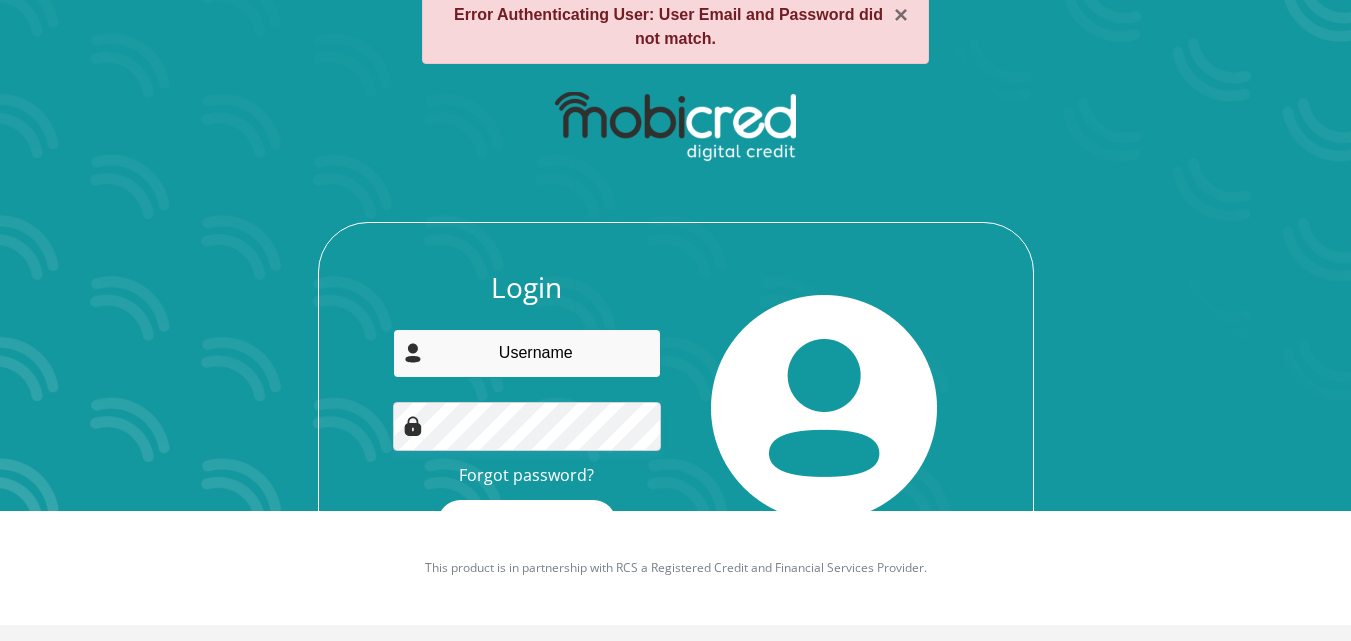 type on "[USERNAME]@[EXAMPLE.COM]" 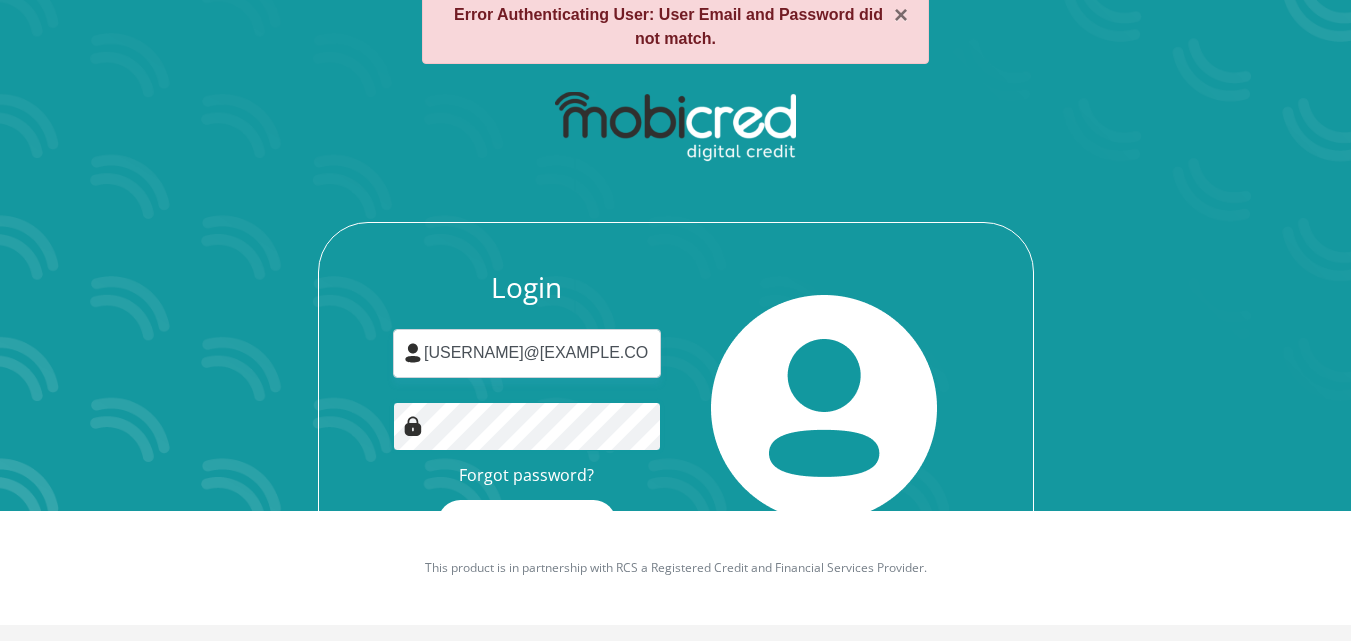 click on "Login" at bounding box center [527, 522] 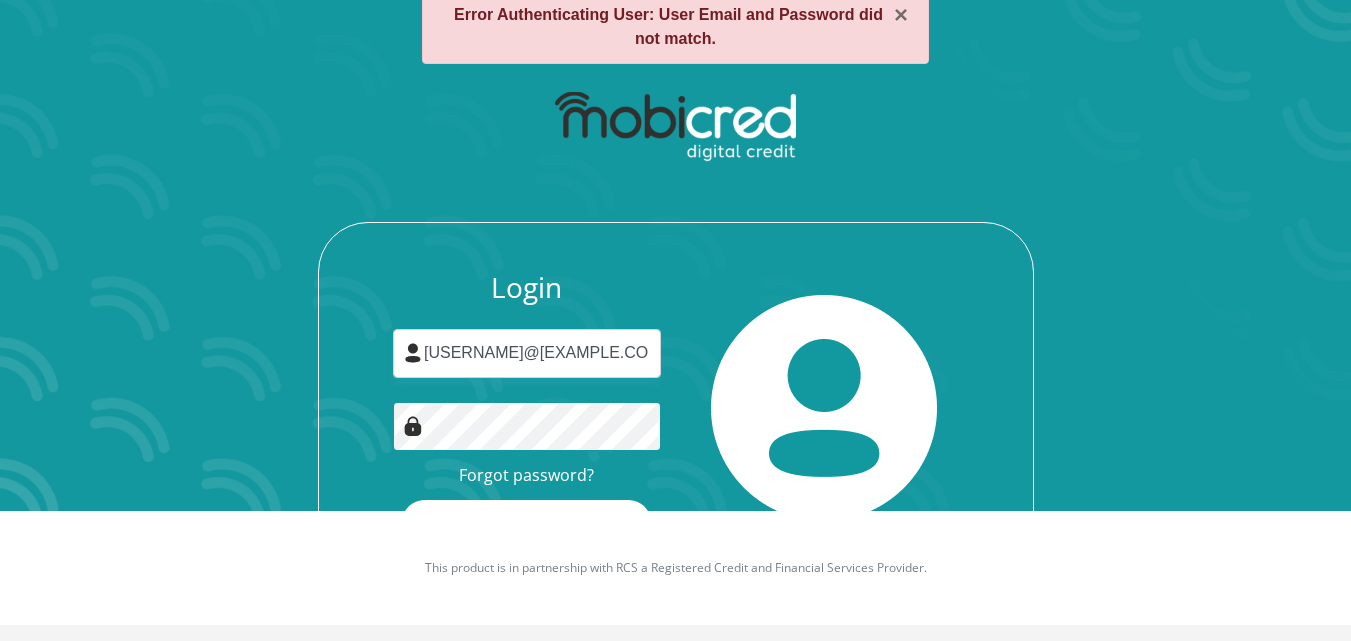 scroll, scrollTop: 0, scrollLeft: 0, axis: both 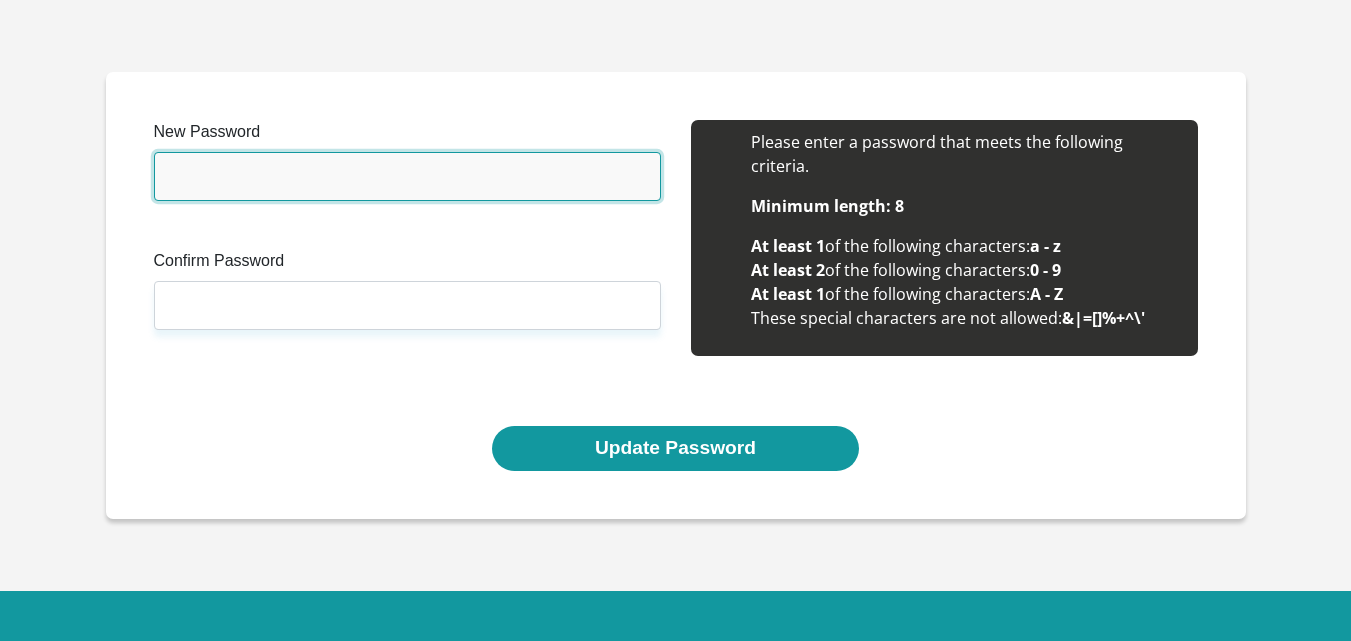 click on "New Password" at bounding box center [407, 176] 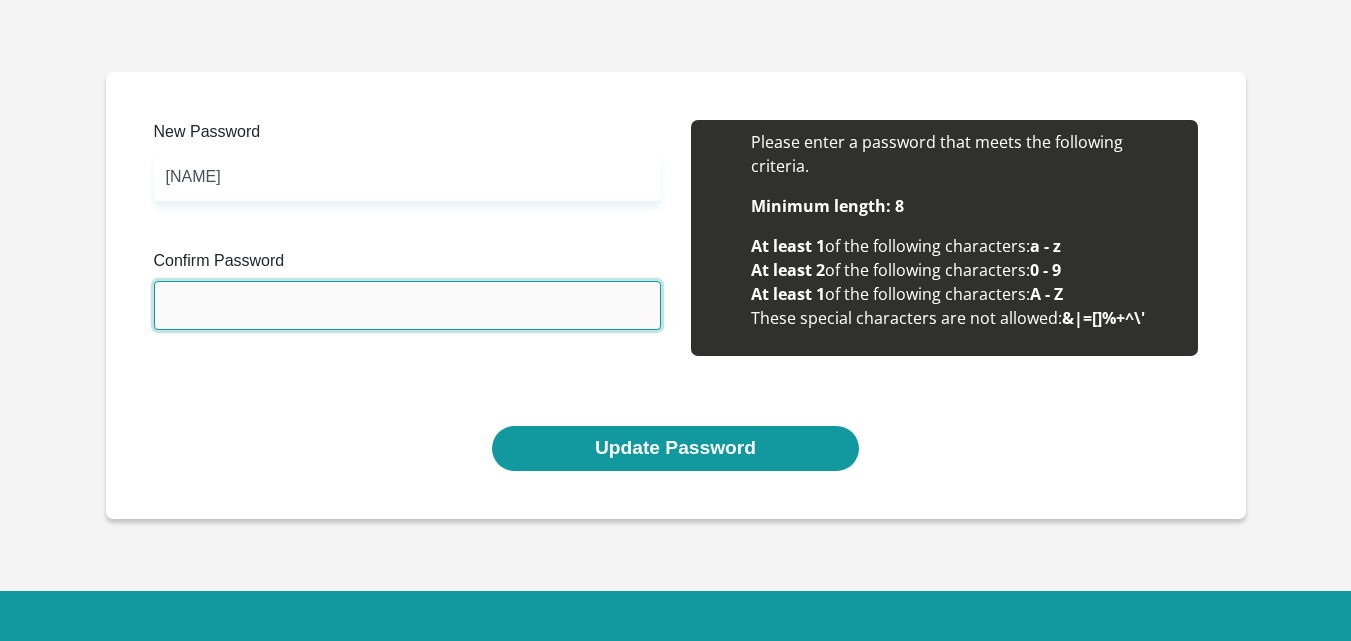 click on "Confirm Password" at bounding box center [407, 305] 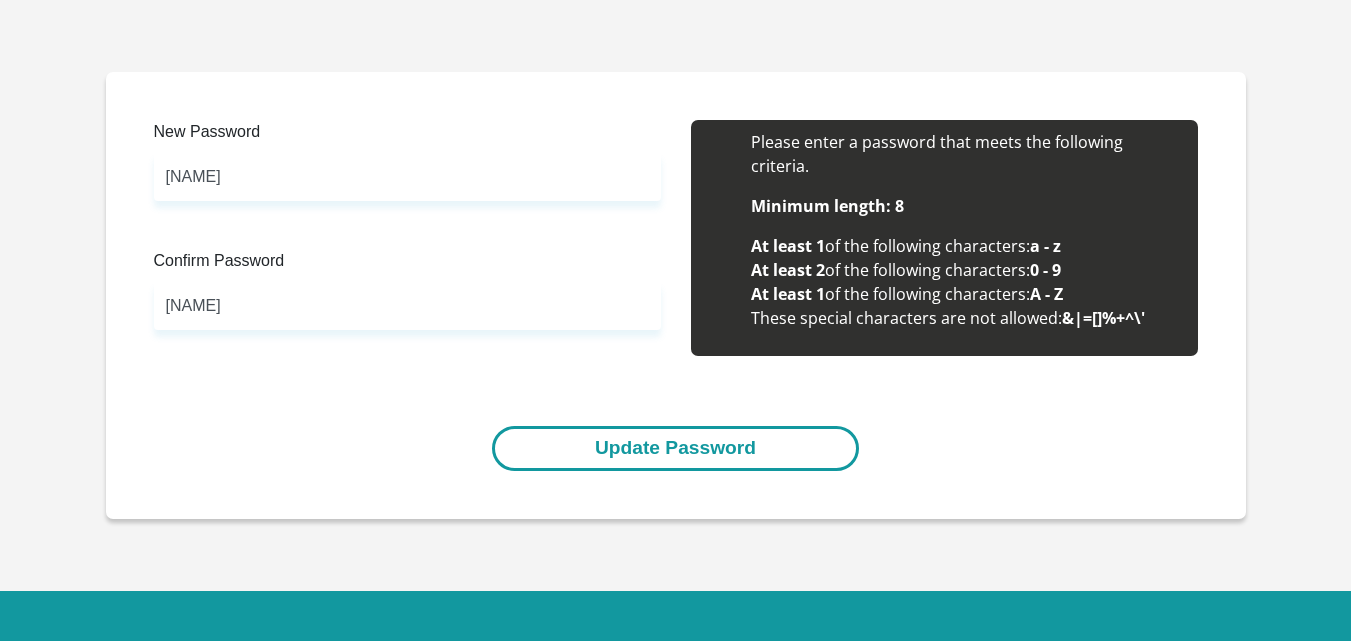 click on "Update Password" at bounding box center [675, 448] 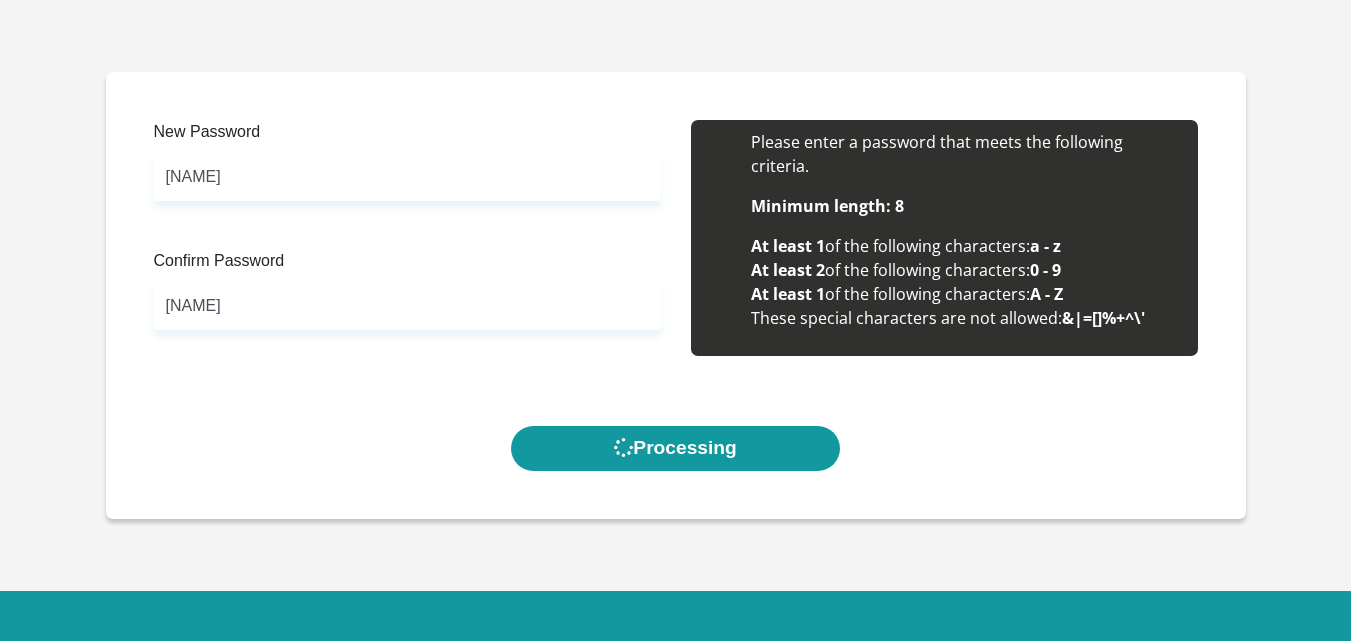scroll, scrollTop: 0, scrollLeft: 0, axis: both 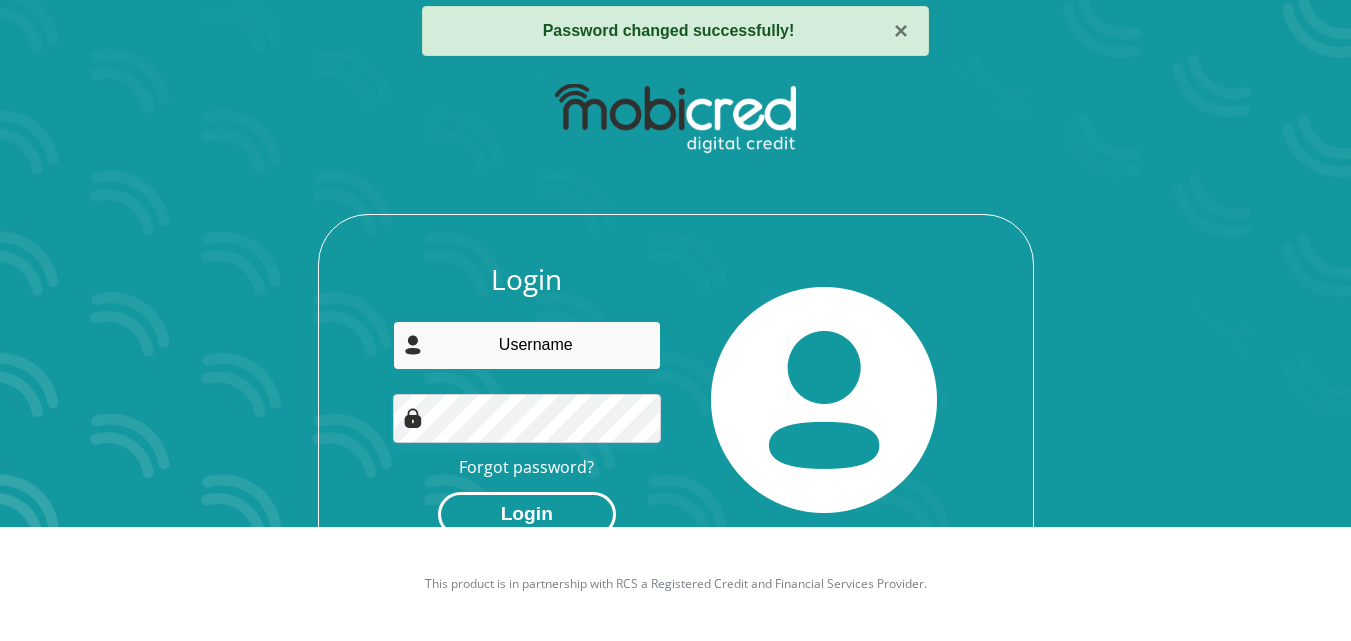 type on "[USERNAME]@[DOMAIN].co.za" 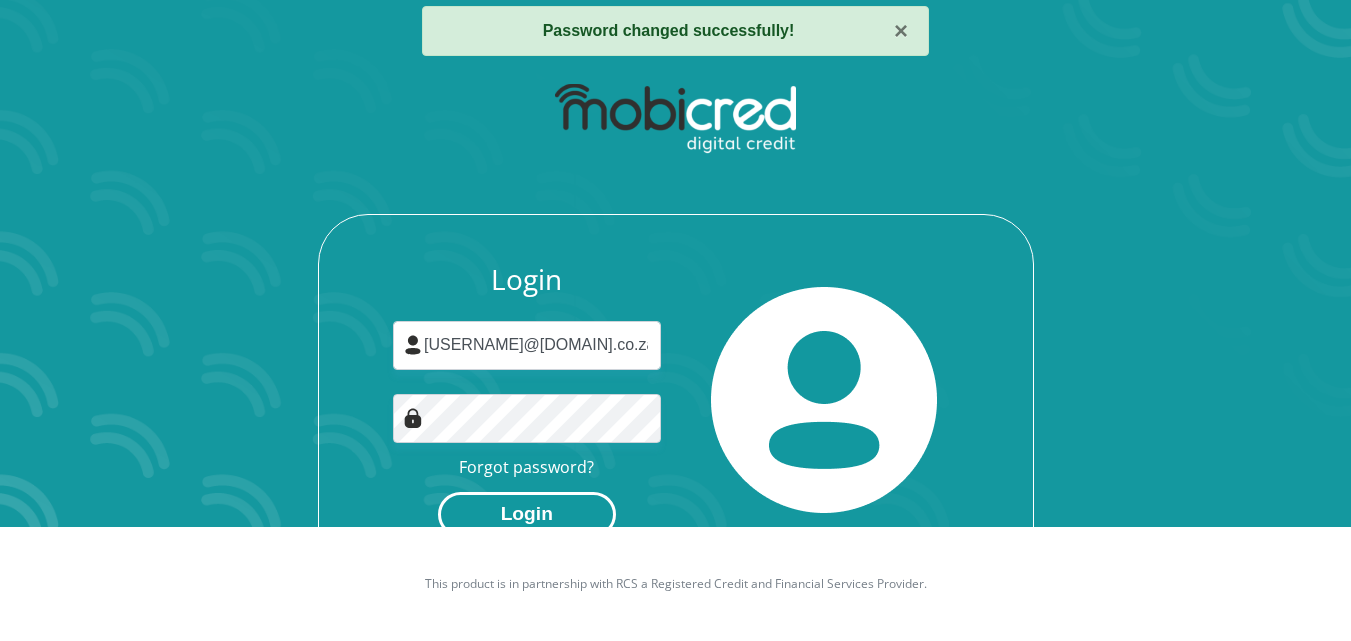 click on "Login" at bounding box center [527, 514] 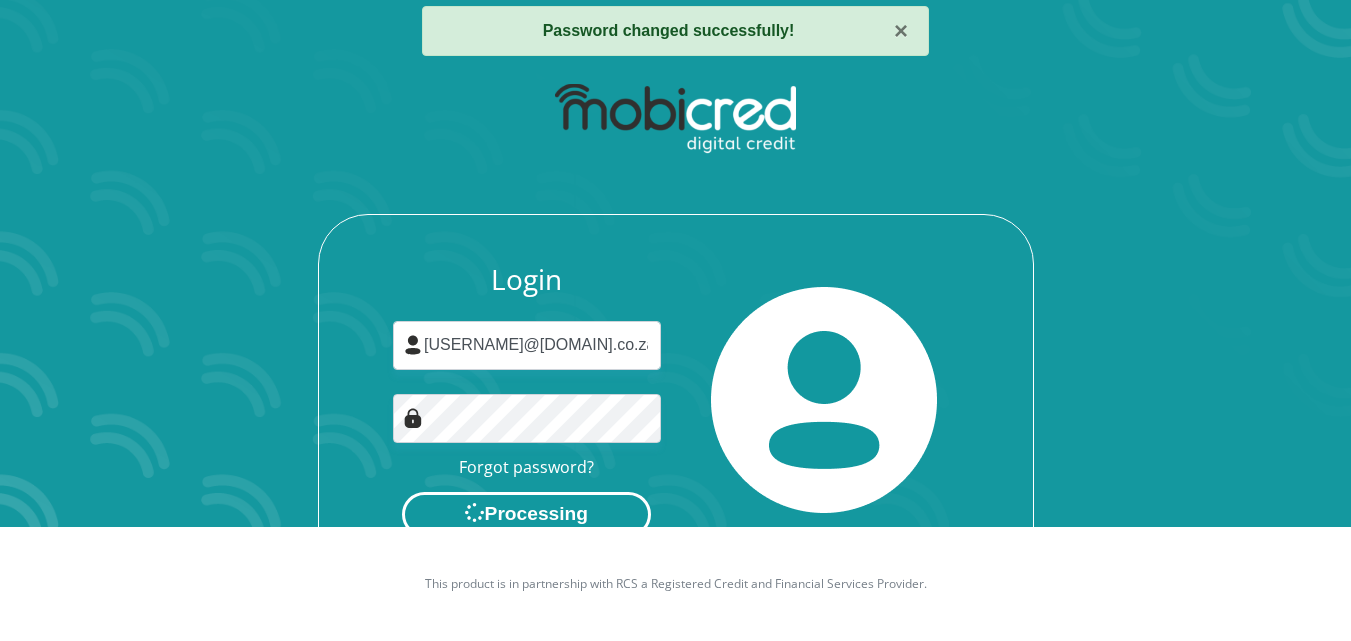 scroll, scrollTop: 0, scrollLeft: 0, axis: both 